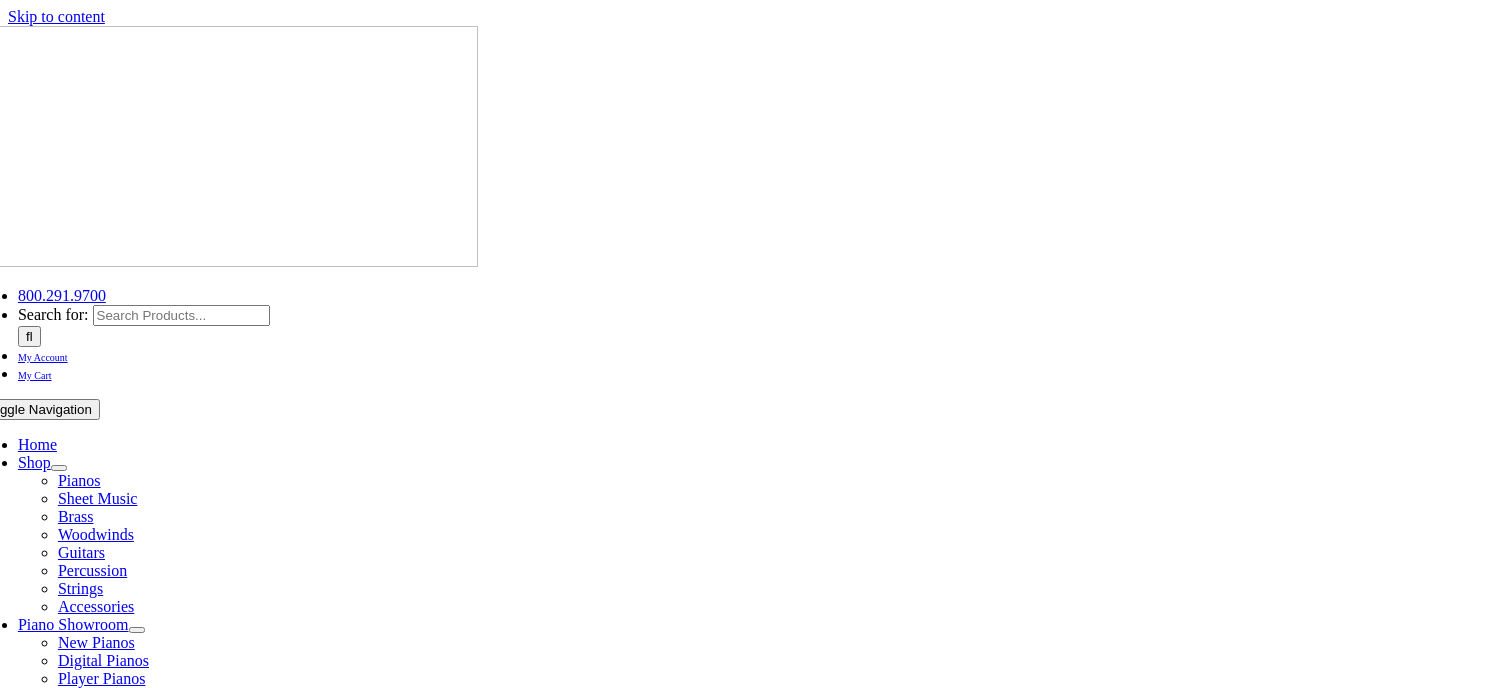 scroll, scrollTop: 296, scrollLeft: 0, axis: vertical 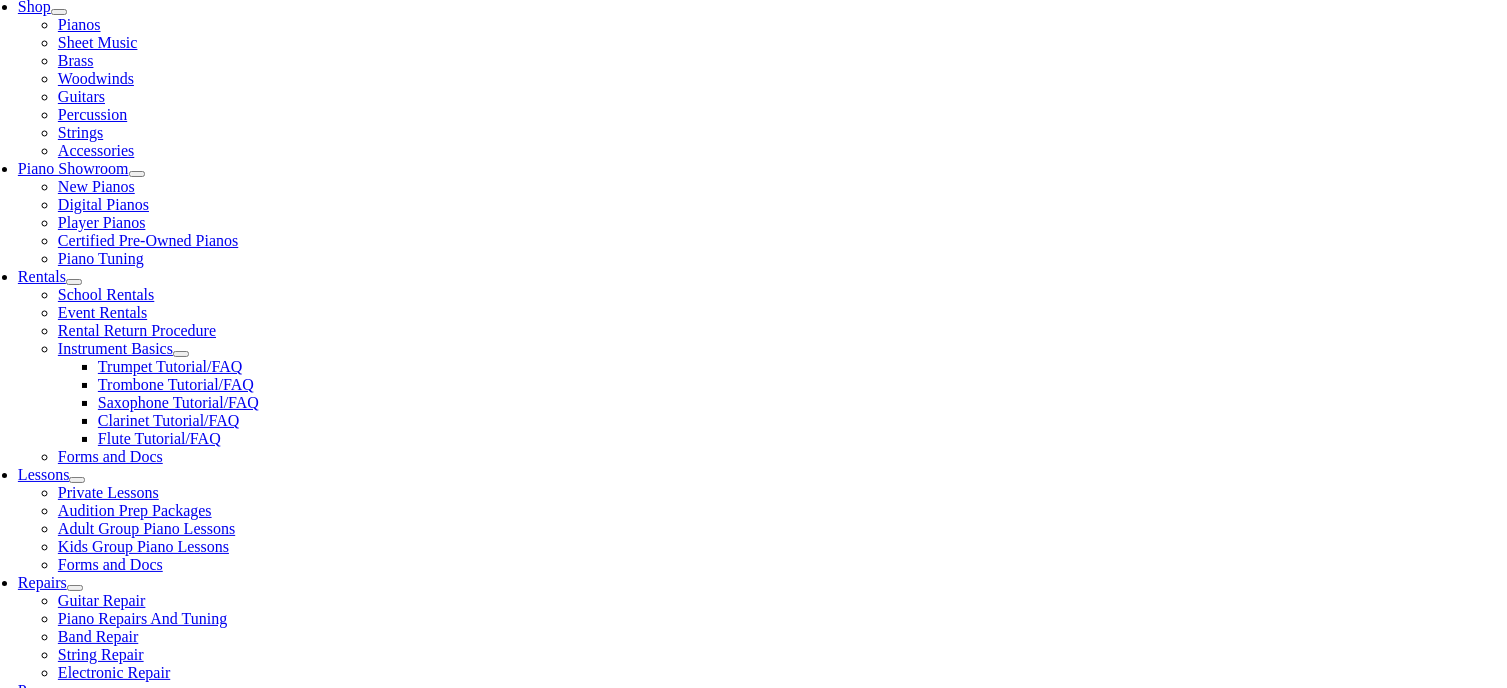 click at bounding box center (395, 1138) 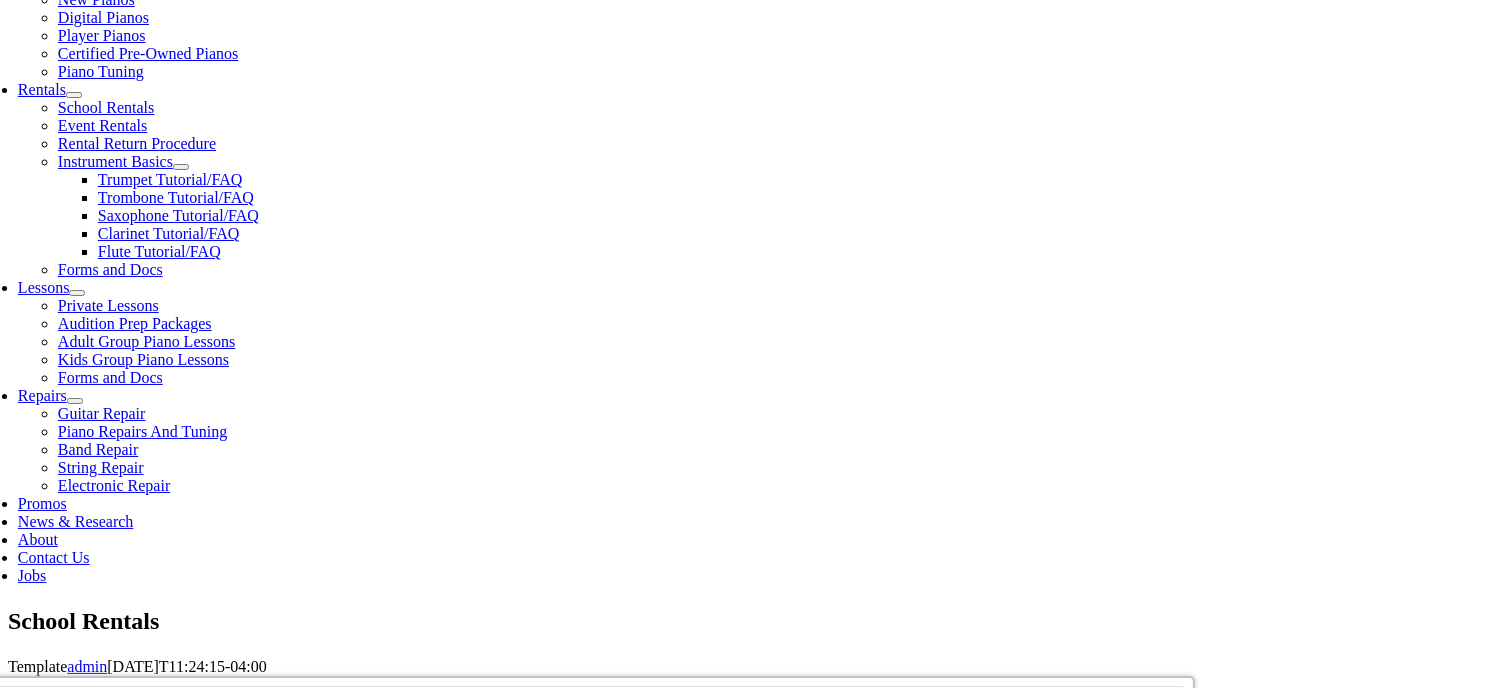 scroll, scrollTop: 644, scrollLeft: 0, axis: vertical 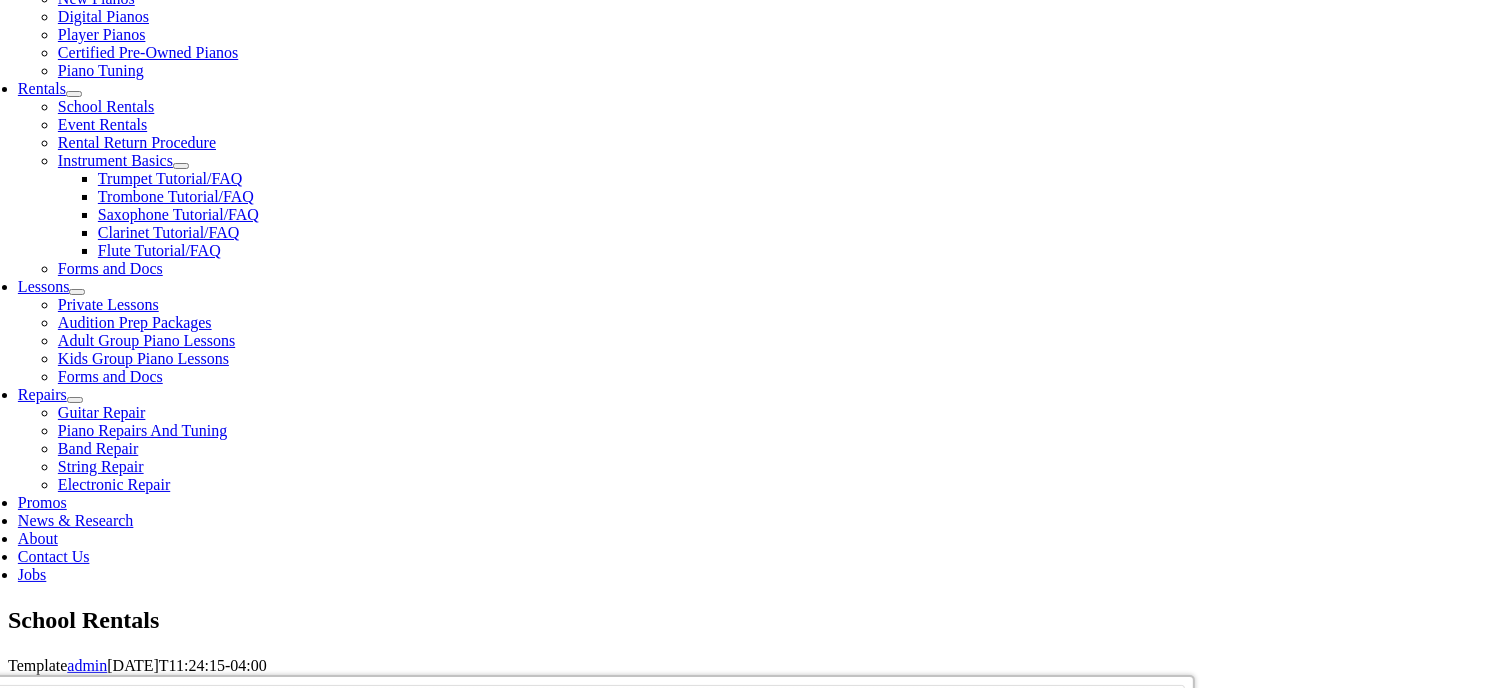 click at bounding box center (399, 1006) 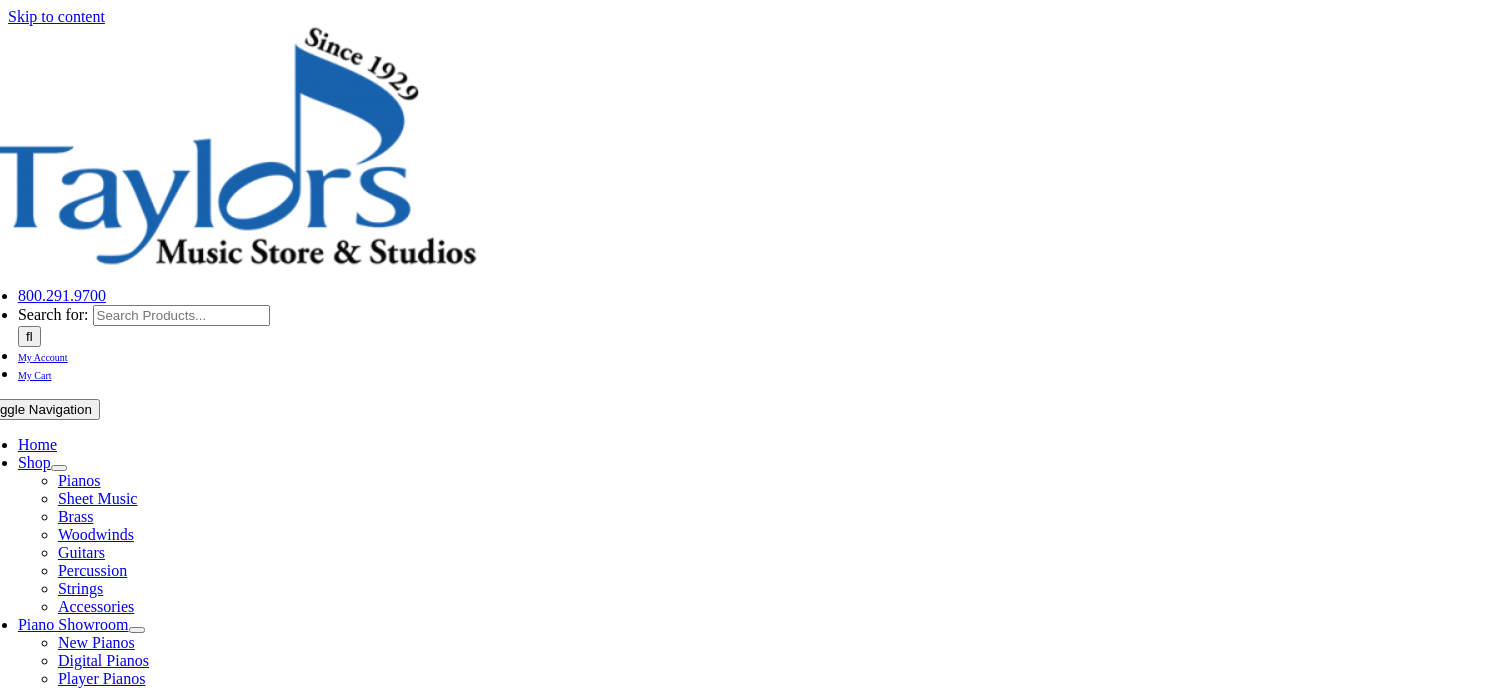 scroll, scrollTop: 0, scrollLeft: 0, axis: both 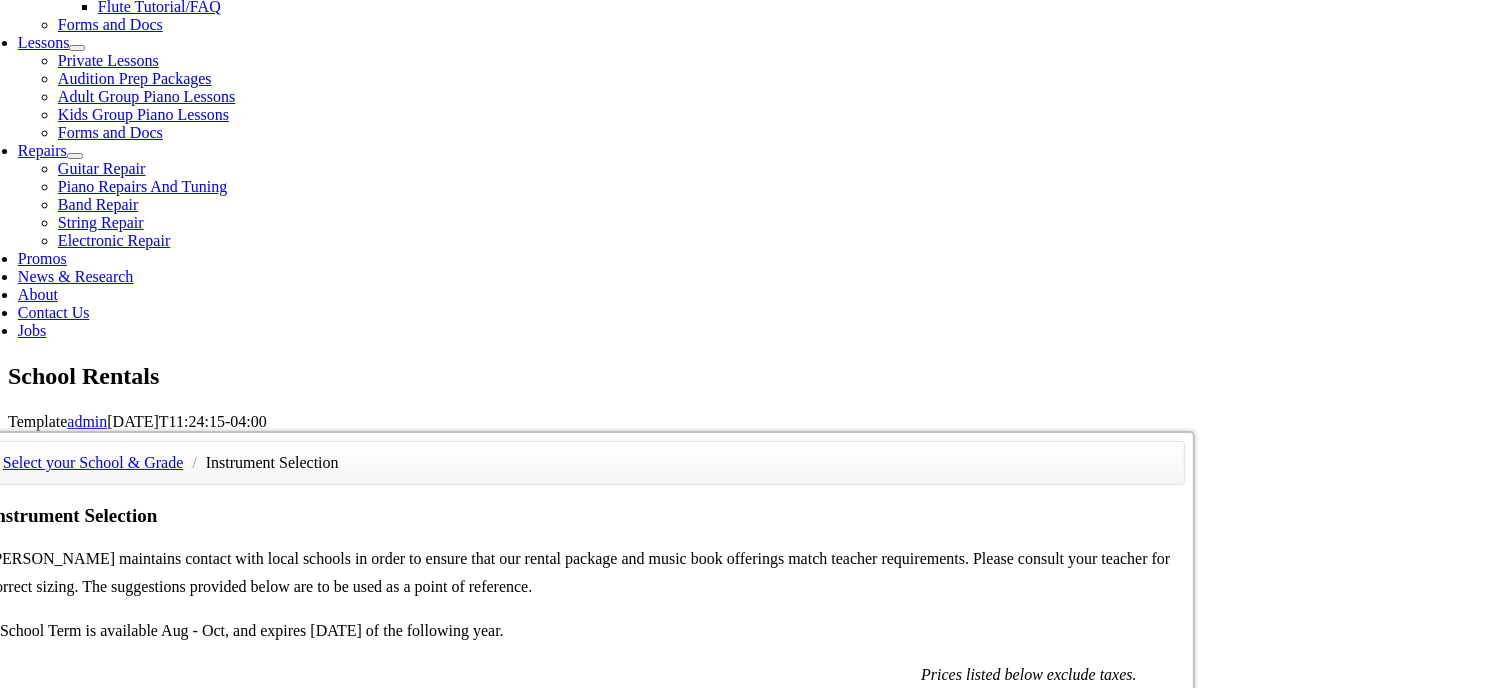 click on "$169.76  School Term(best value)* with damage waiver" at bounding box center (963, 987) 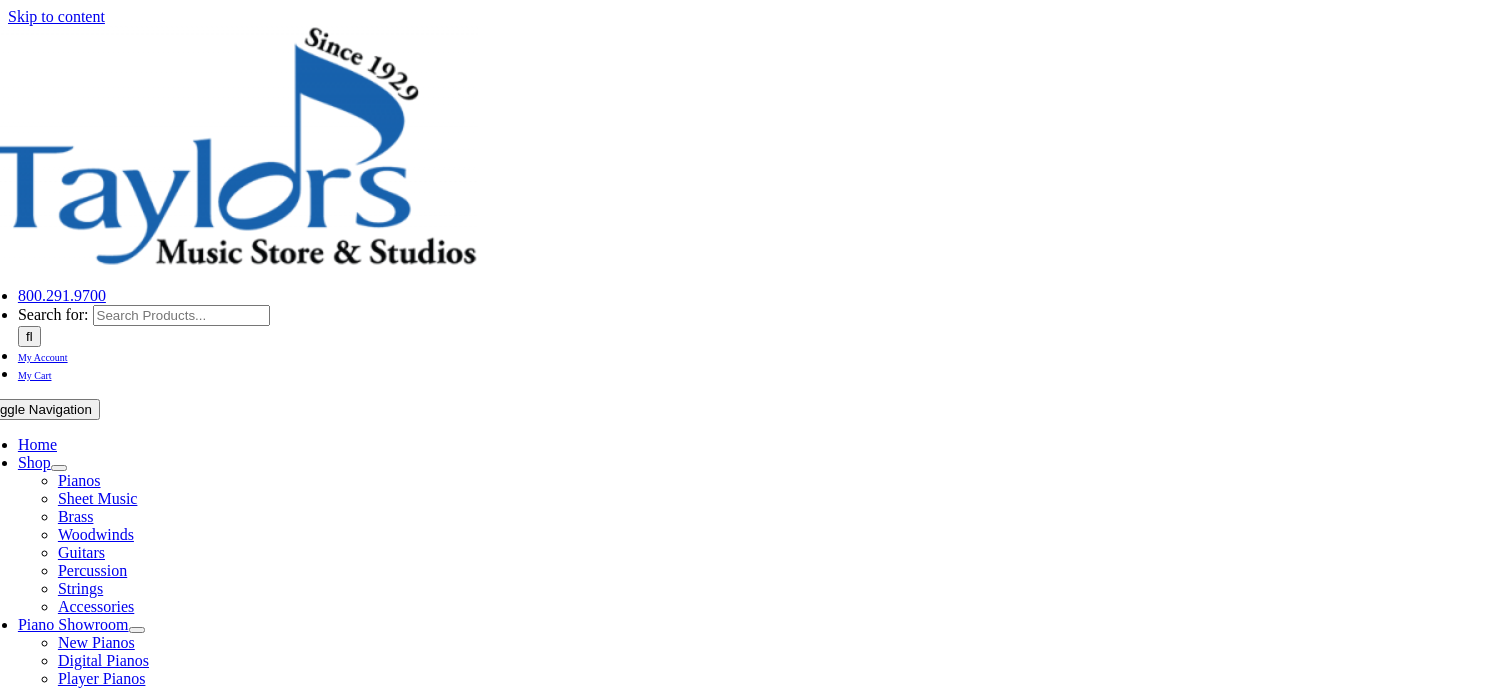 scroll, scrollTop: 0, scrollLeft: 0, axis: both 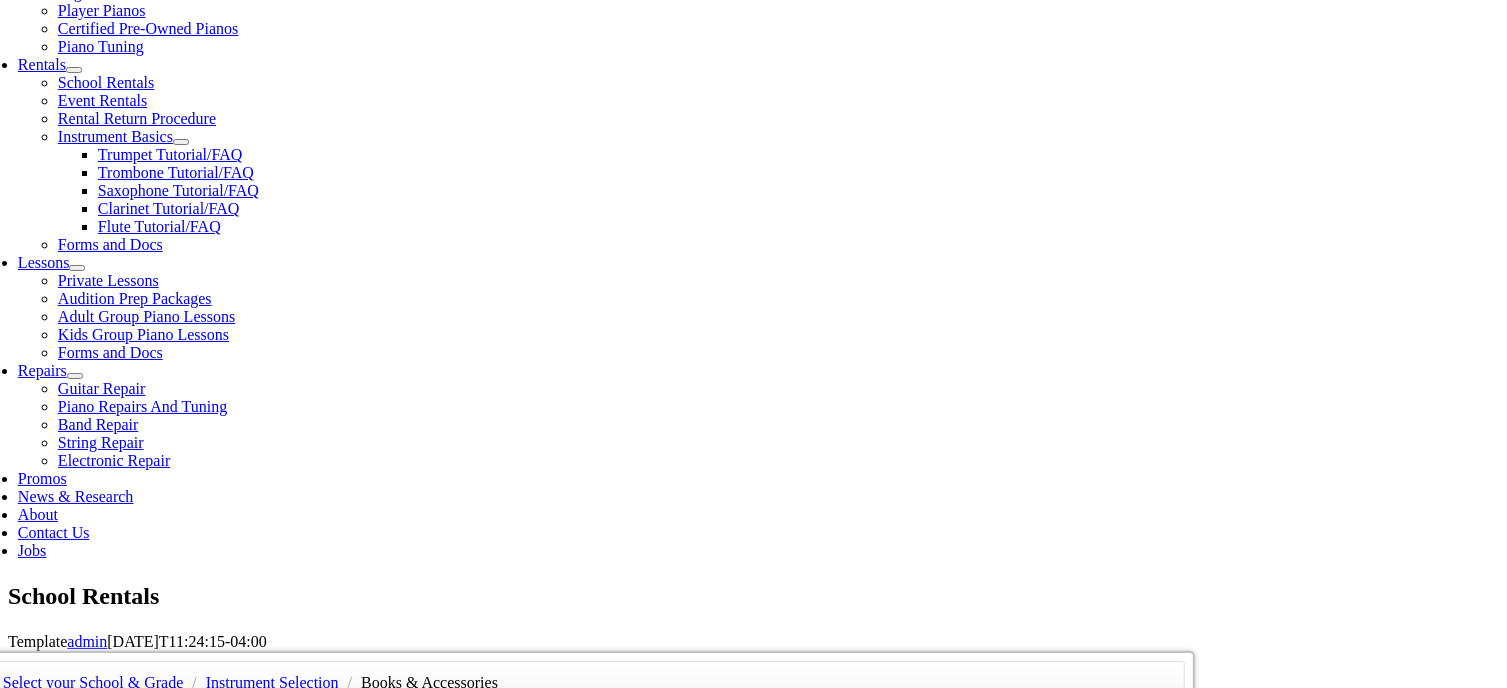 click at bounding box center (-2, 1301) 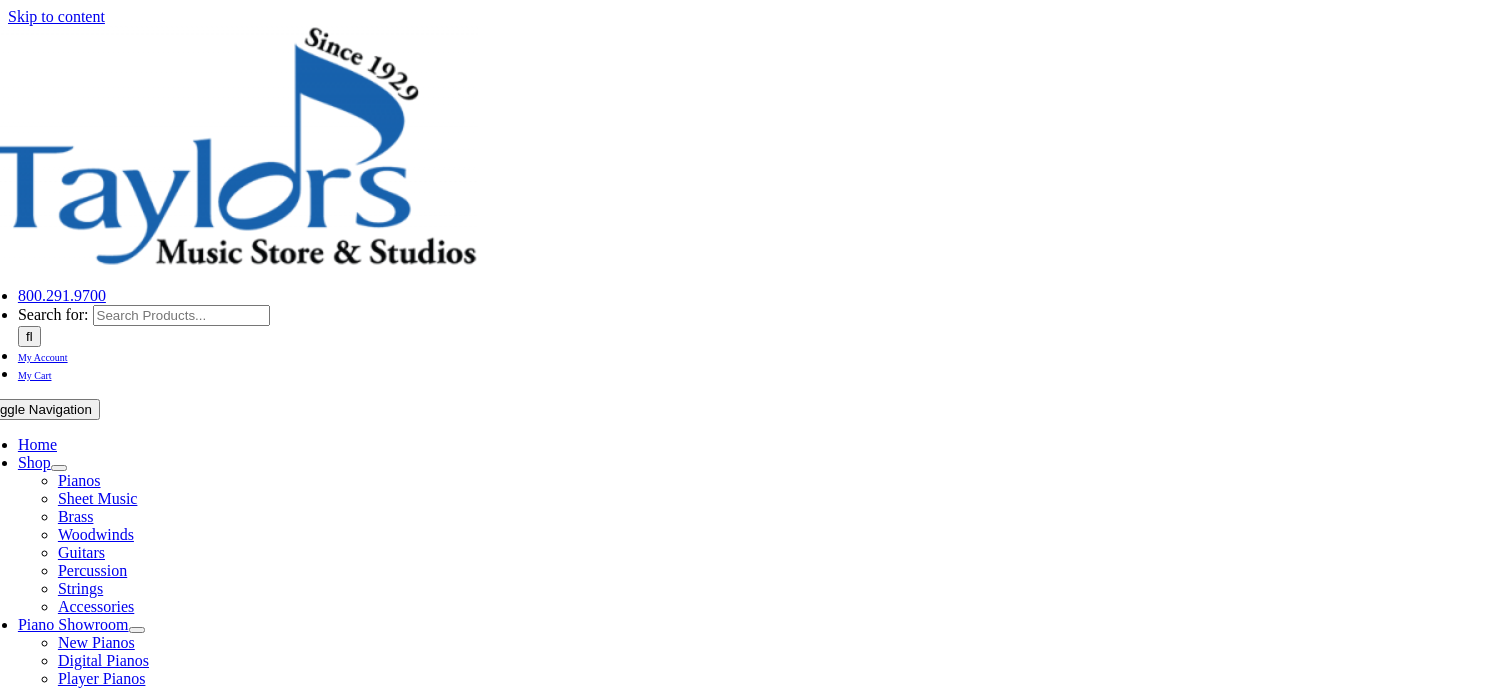 scroll, scrollTop: 0, scrollLeft: 0, axis: both 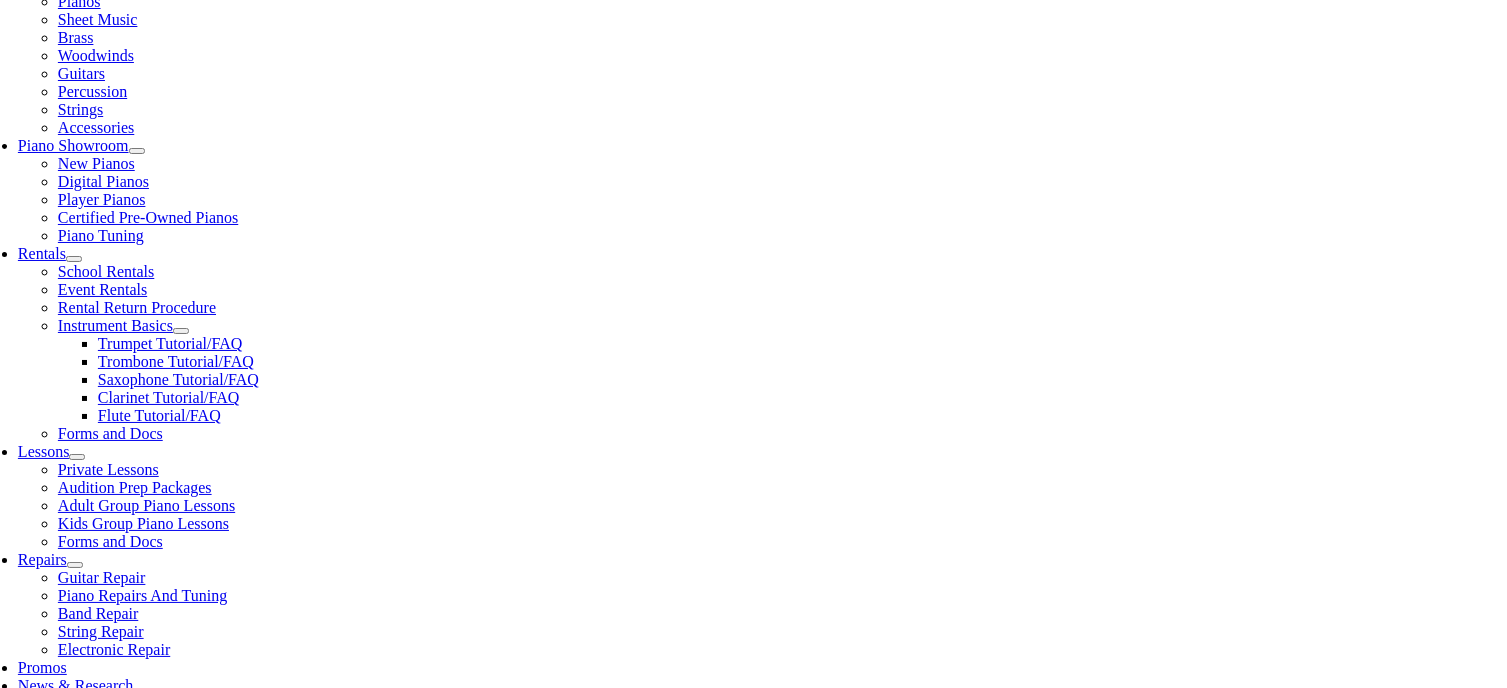type on "1" 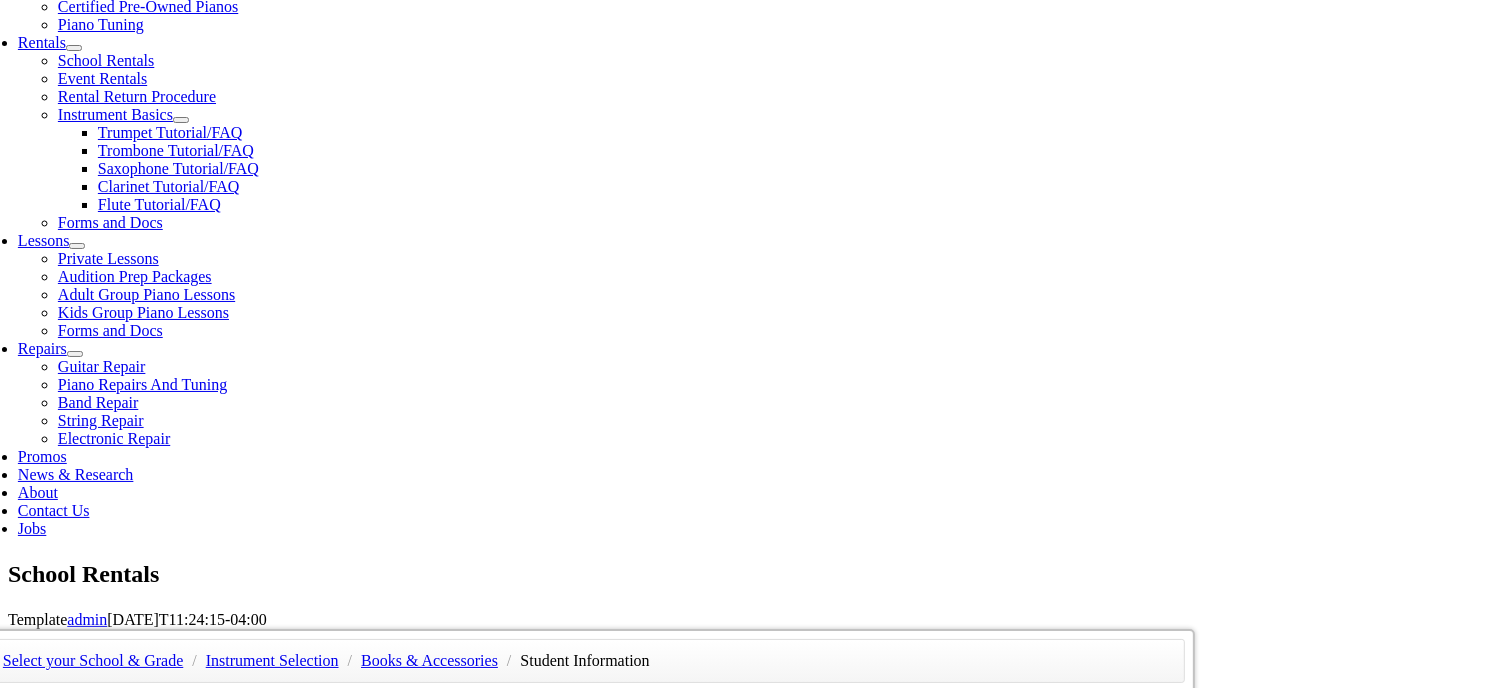 scroll, scrollTop: 691, scrollLeft: 0, axis: vertical 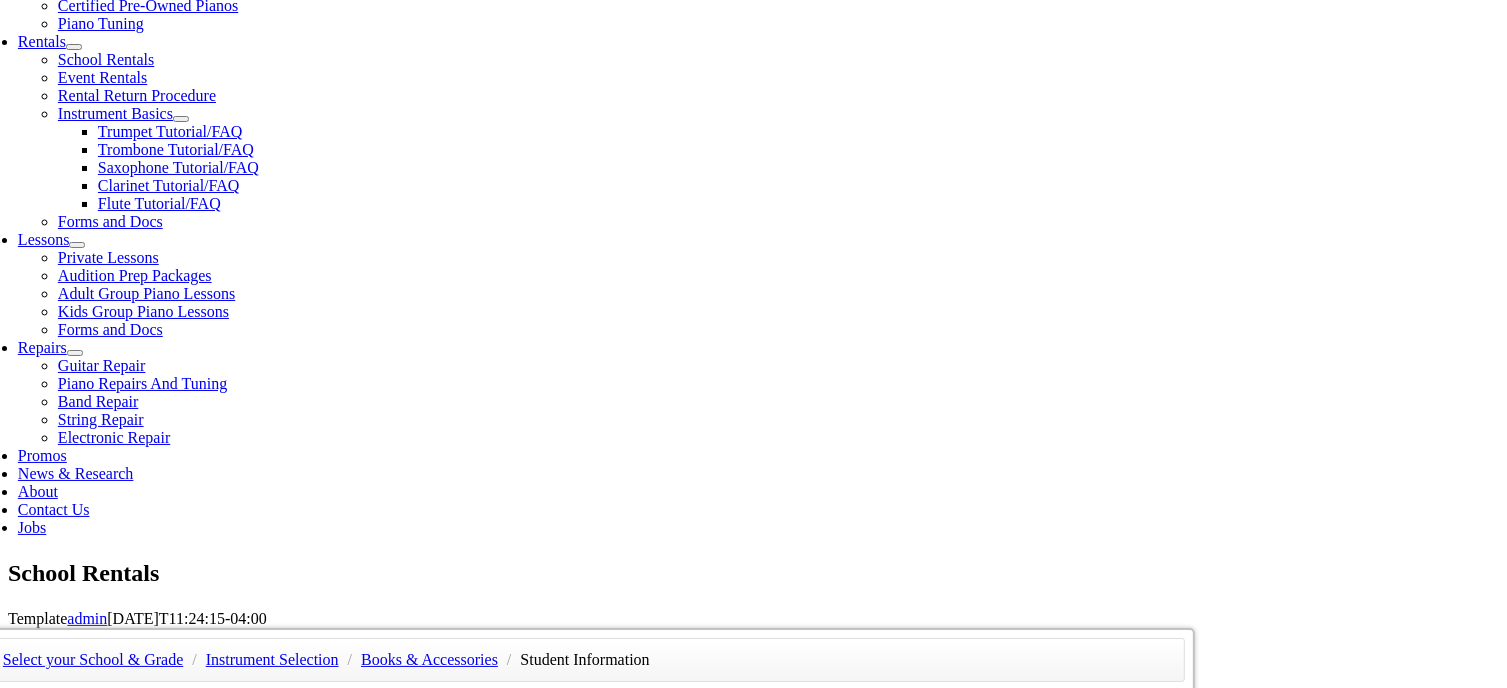 type on "11/09/0978" 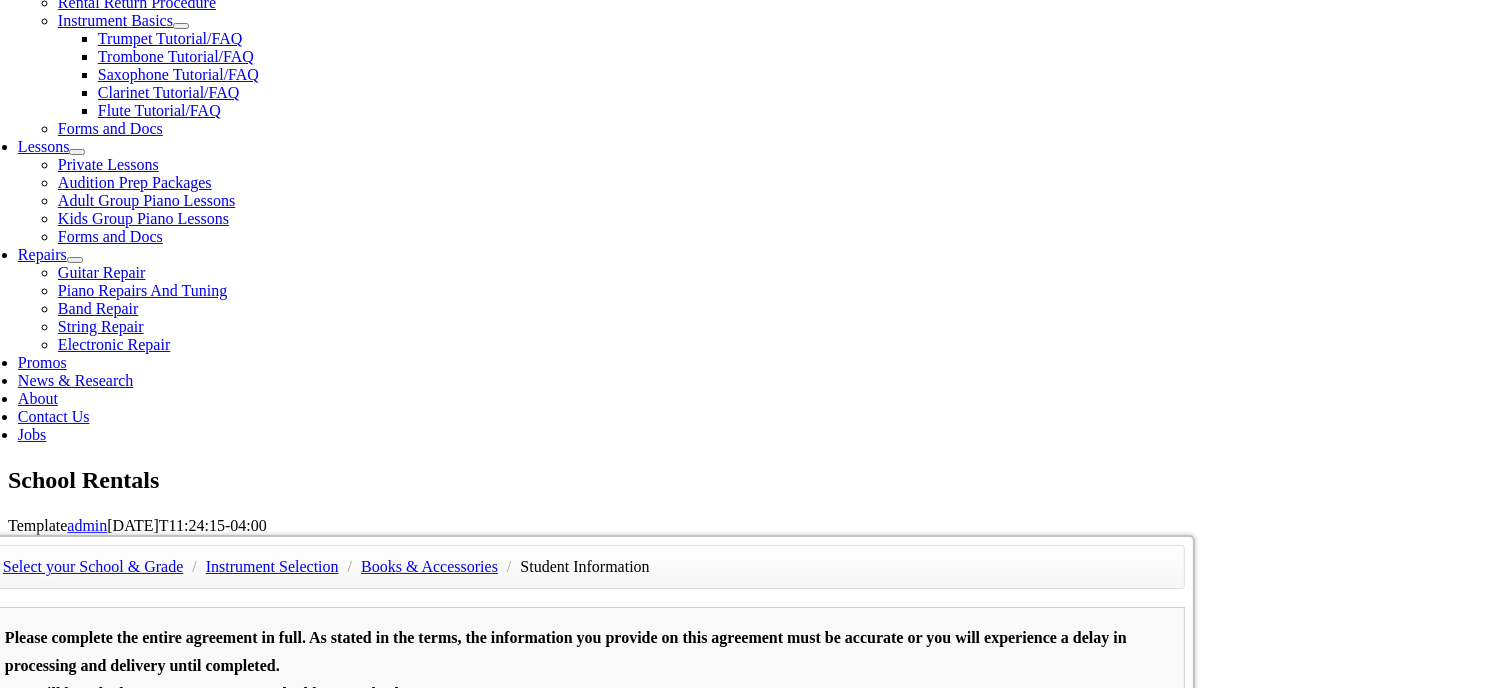 scroll, scrollTop: 783, scrollLeft: 0, axis: vertical 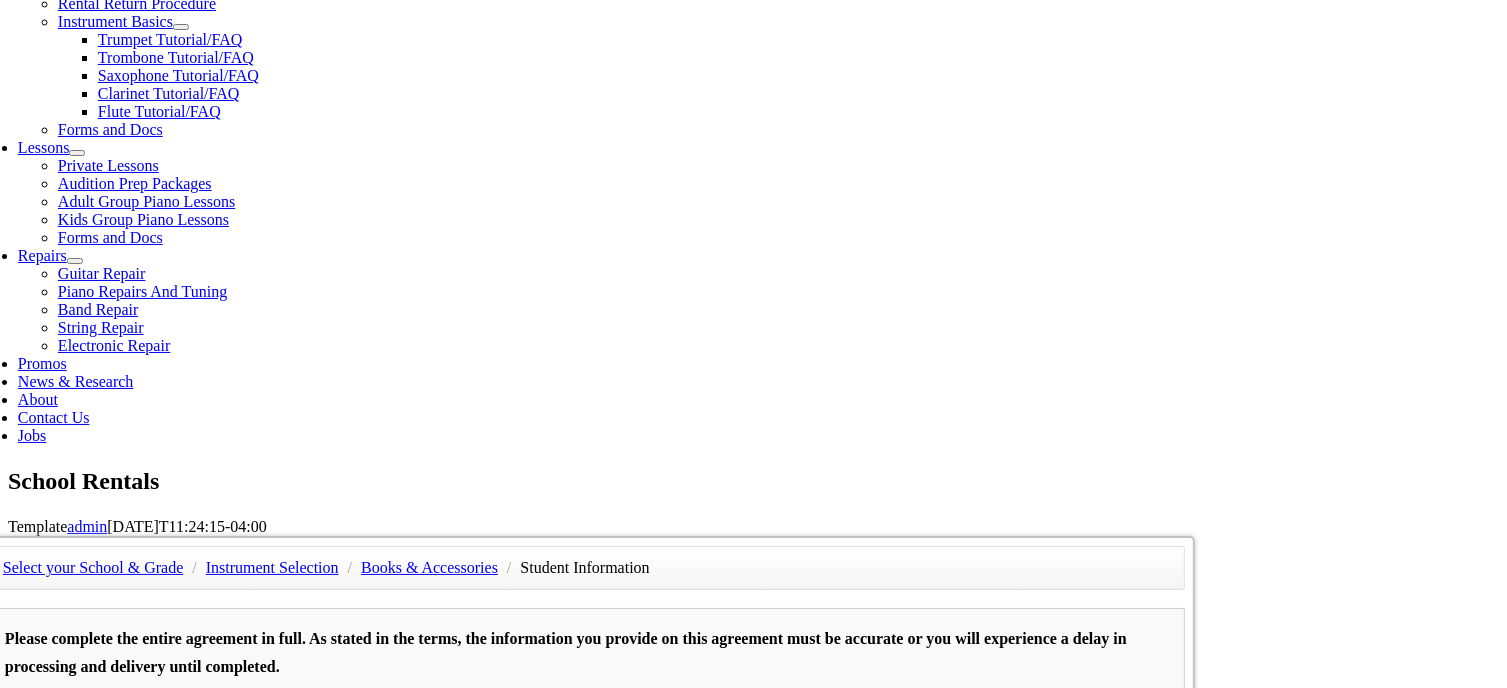 type on "Timothy Trumbower" 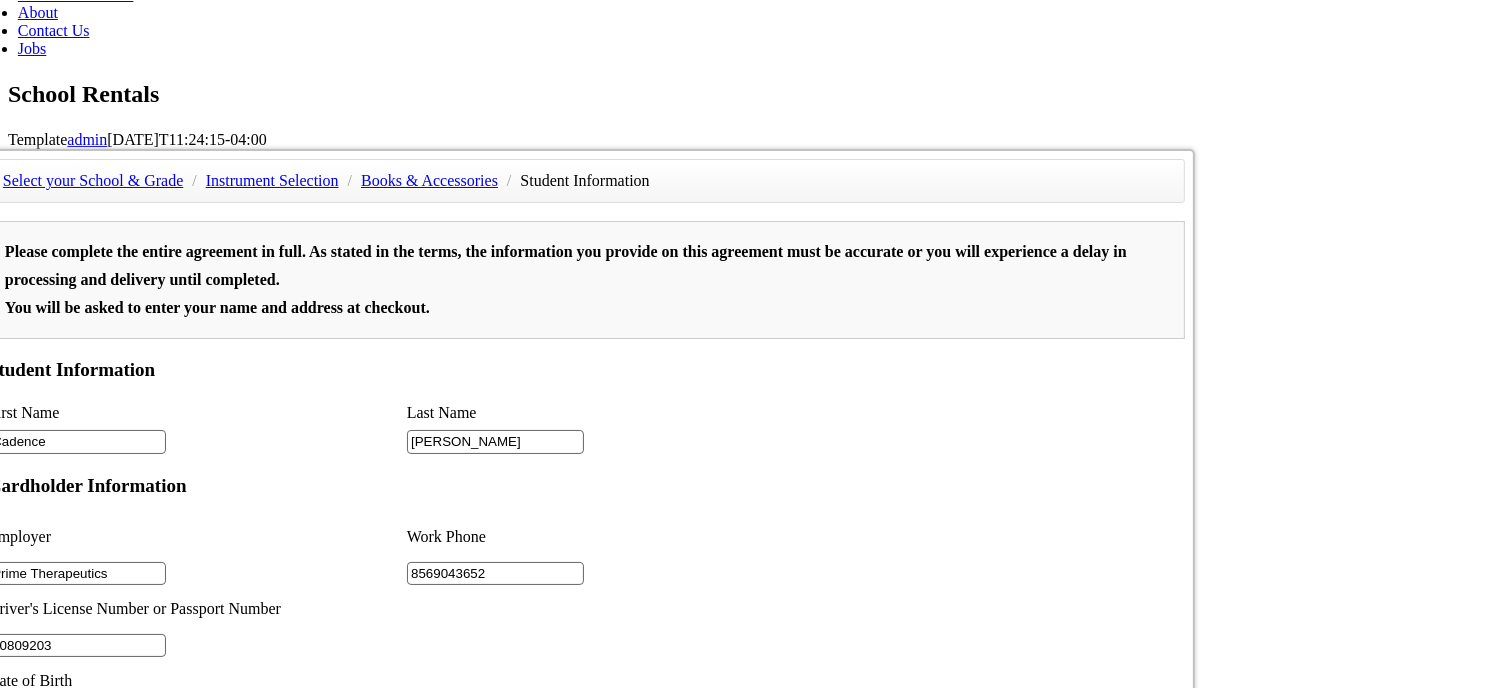 scroll, scrollTop: 1296, scrollLeft: 0, axis: vertical 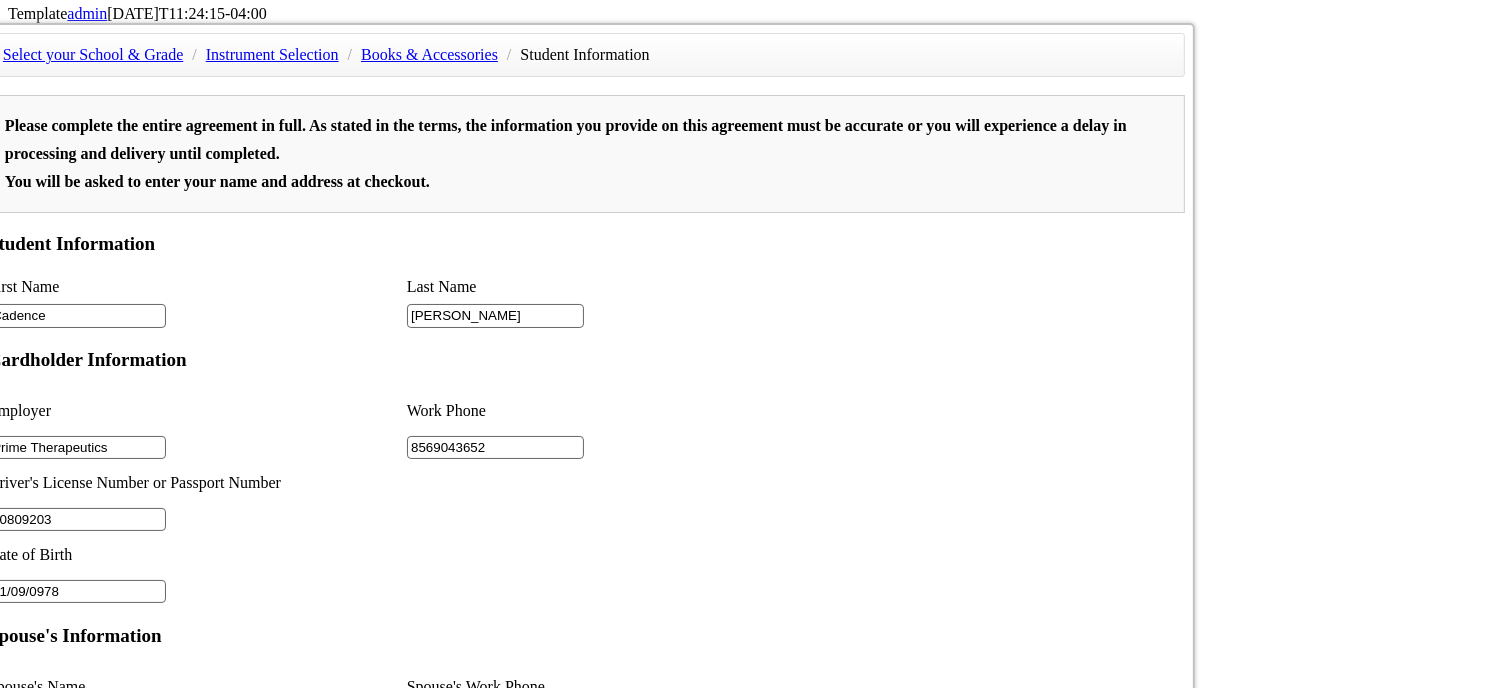type on "Temple University Hospital" 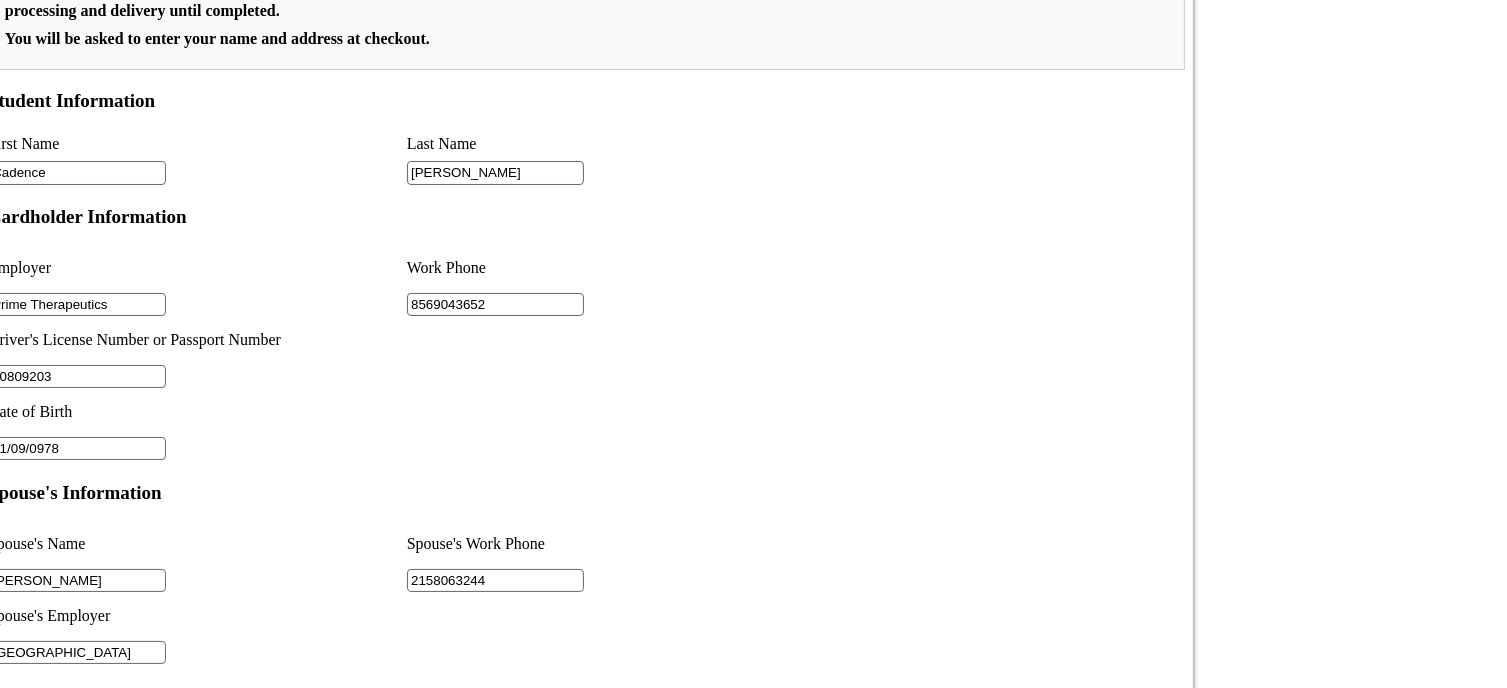 scroll, scrollTop: 1440, scrollLeft: 0, axis: vertical 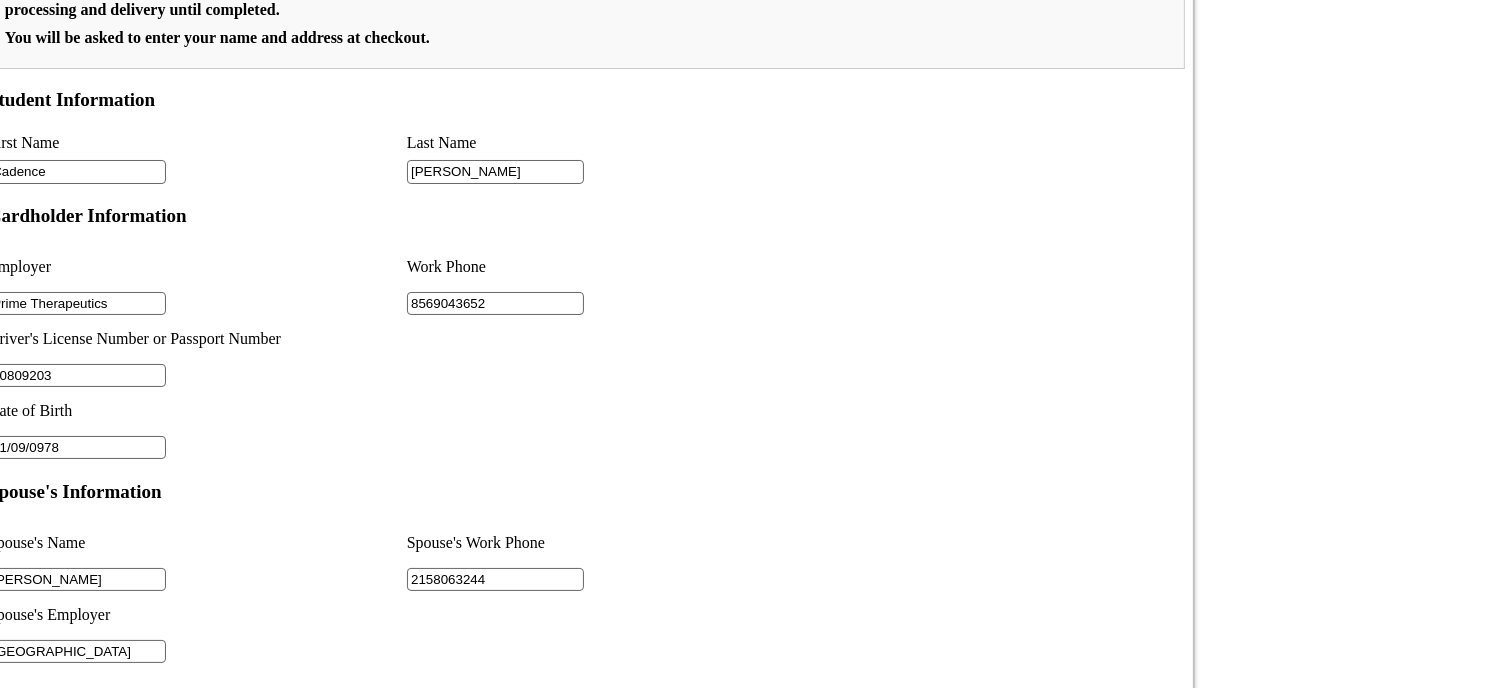 click on "Print Terms and Conditions" at bounding box center [76, 1050] 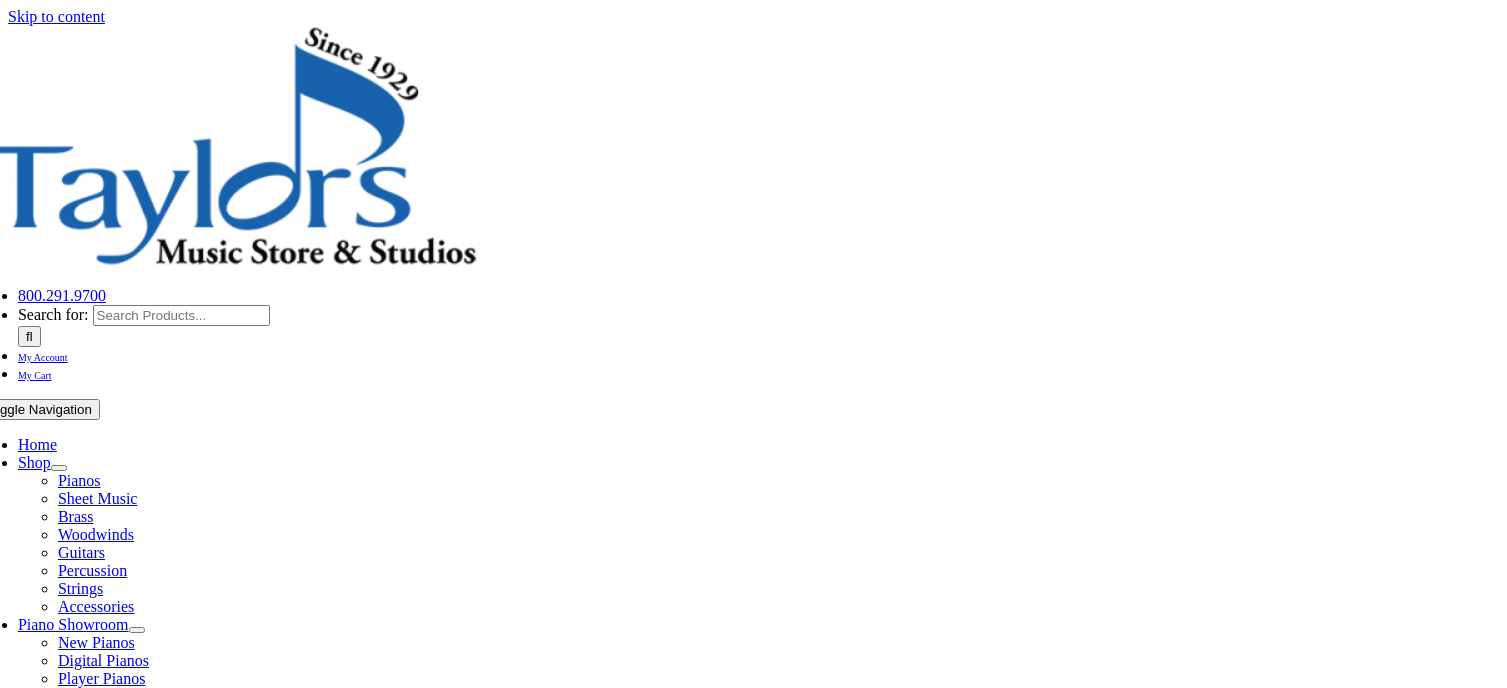 scroll, scrollTop: 0, scrollLeft: 0, axis: both 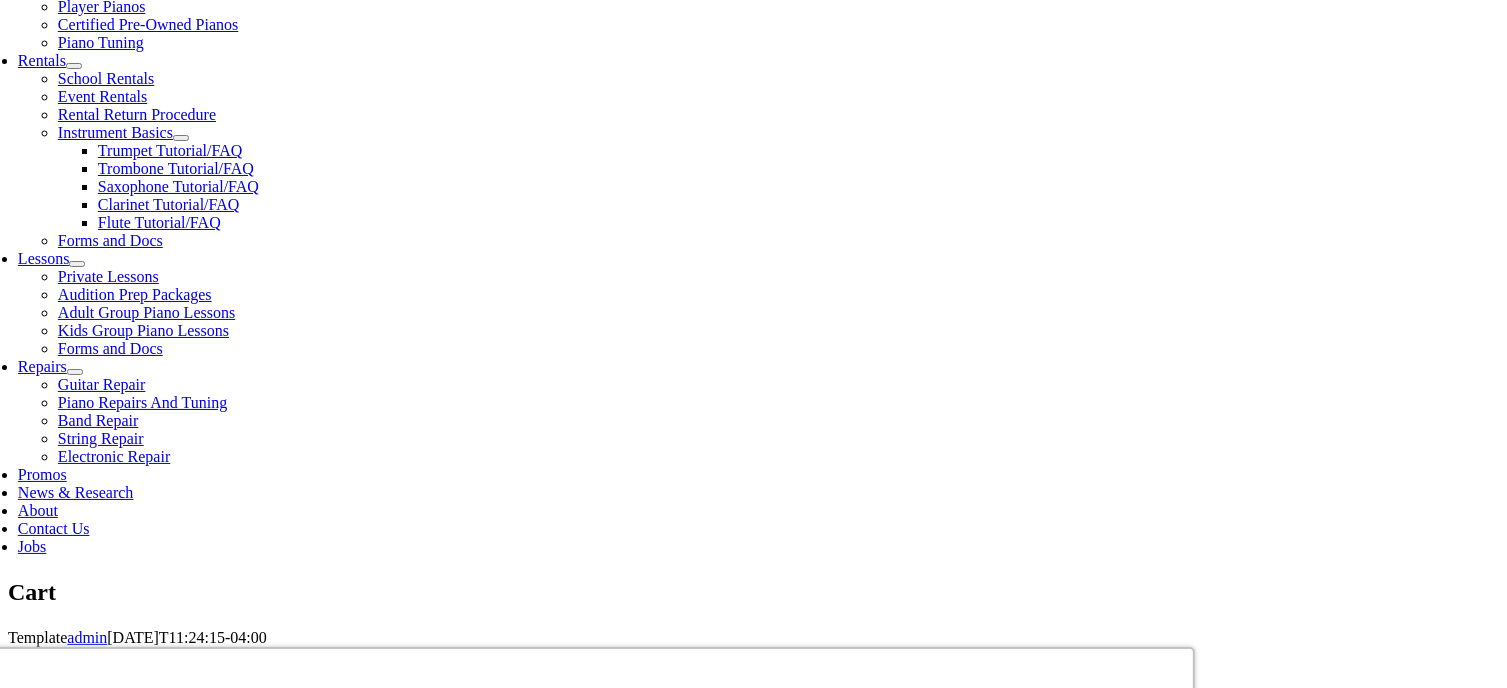 click on "Alabama Alaska  Arizona Arkansas California  Colorado Connecticut Delaware D. C. Florida Georgia  Hawaii Idaho Illinois Indiana Iowa Kansas Kentucky Louisiana Maine Maryland Massachusetts Michigan Minnesota Mississippi Missouri Montana Nebraska Nevada New Hampshire New Jersey New Mexico New York North Carolina North Dakota Ohio Oklahoma Oregon Pennsylvania Rhode Island South Carolina South Dakota Tennessee Texas Utah Vermont Virginia Washington West Virginia Wisconsin Wyoming Armed Forces (AA) Armed Forces (AE) Armed Forces (AP)" at bounding box center [1008, 1130] 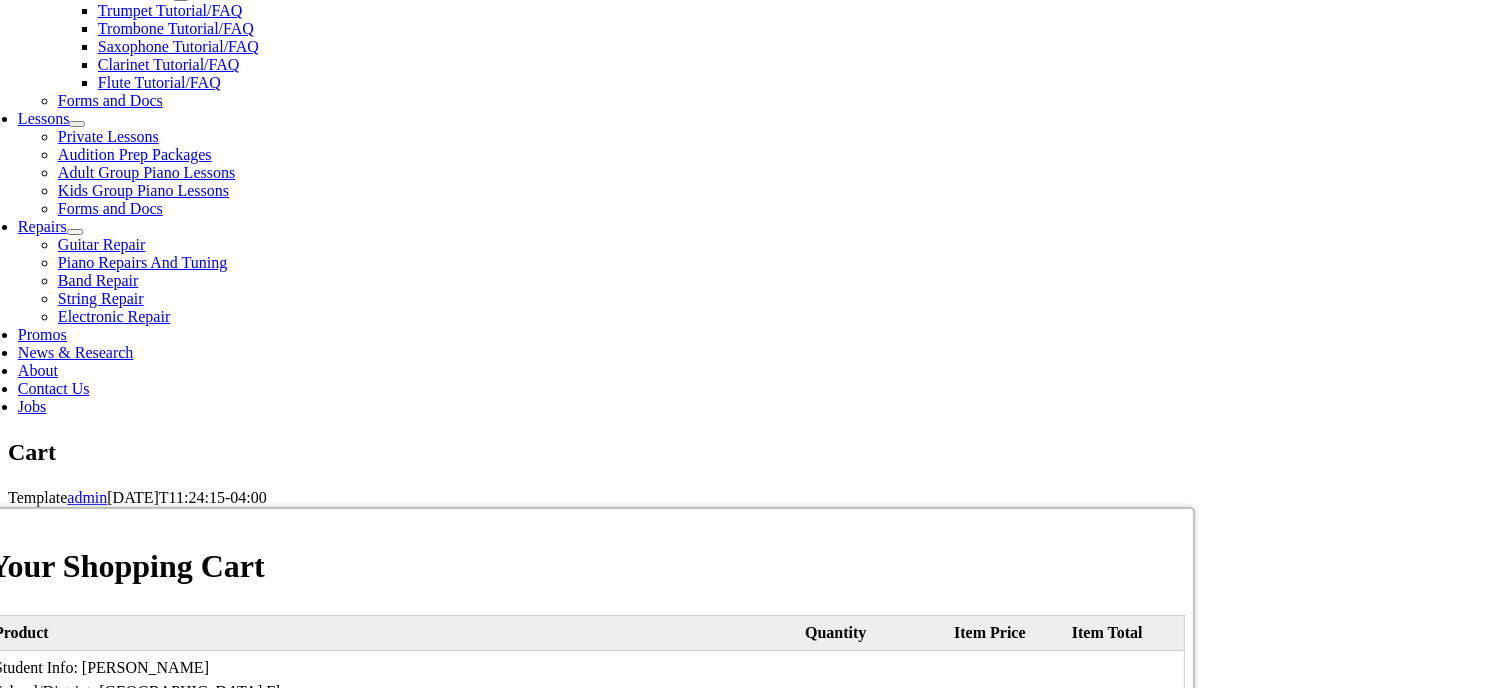 scroll, scrollTop: 815, scrollLeft: 0, axis: vertical 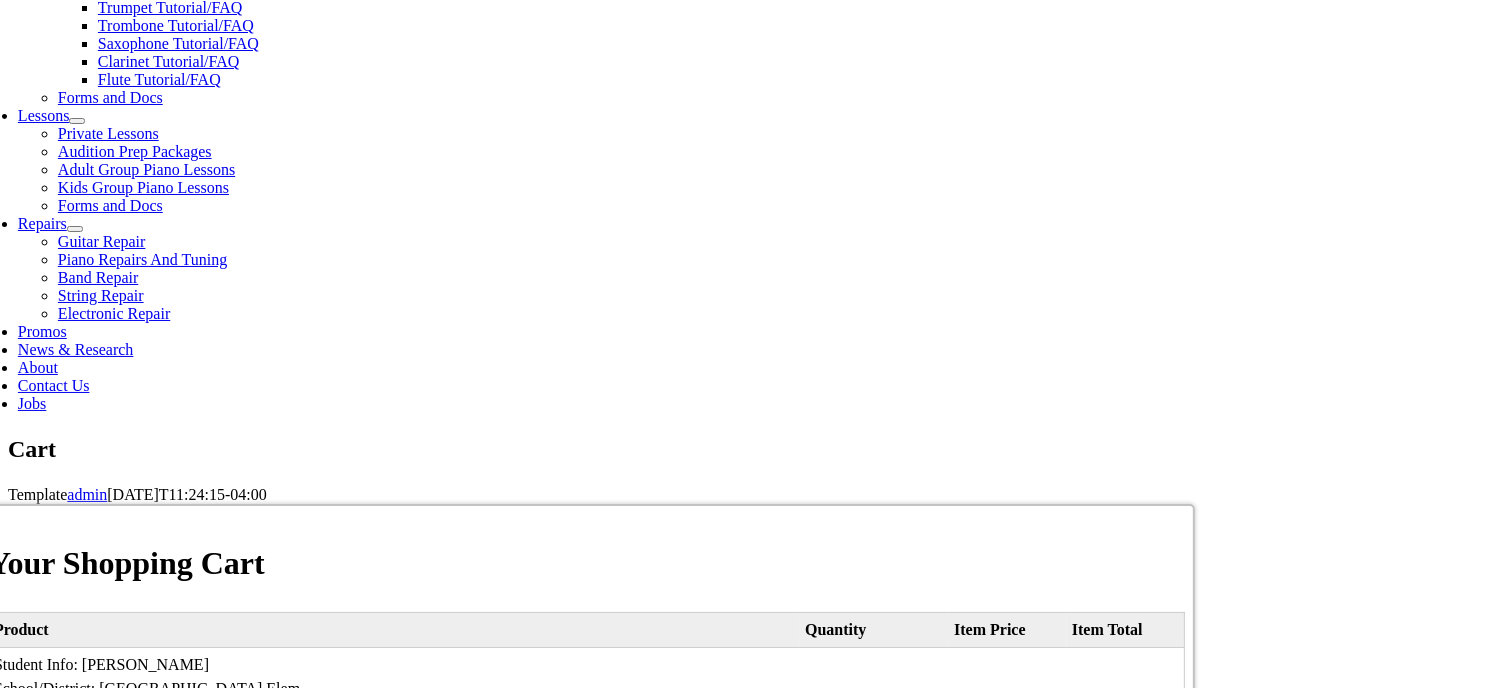 click on "I Agree, proceed to Checkout" at bounding box center (586, 1203) 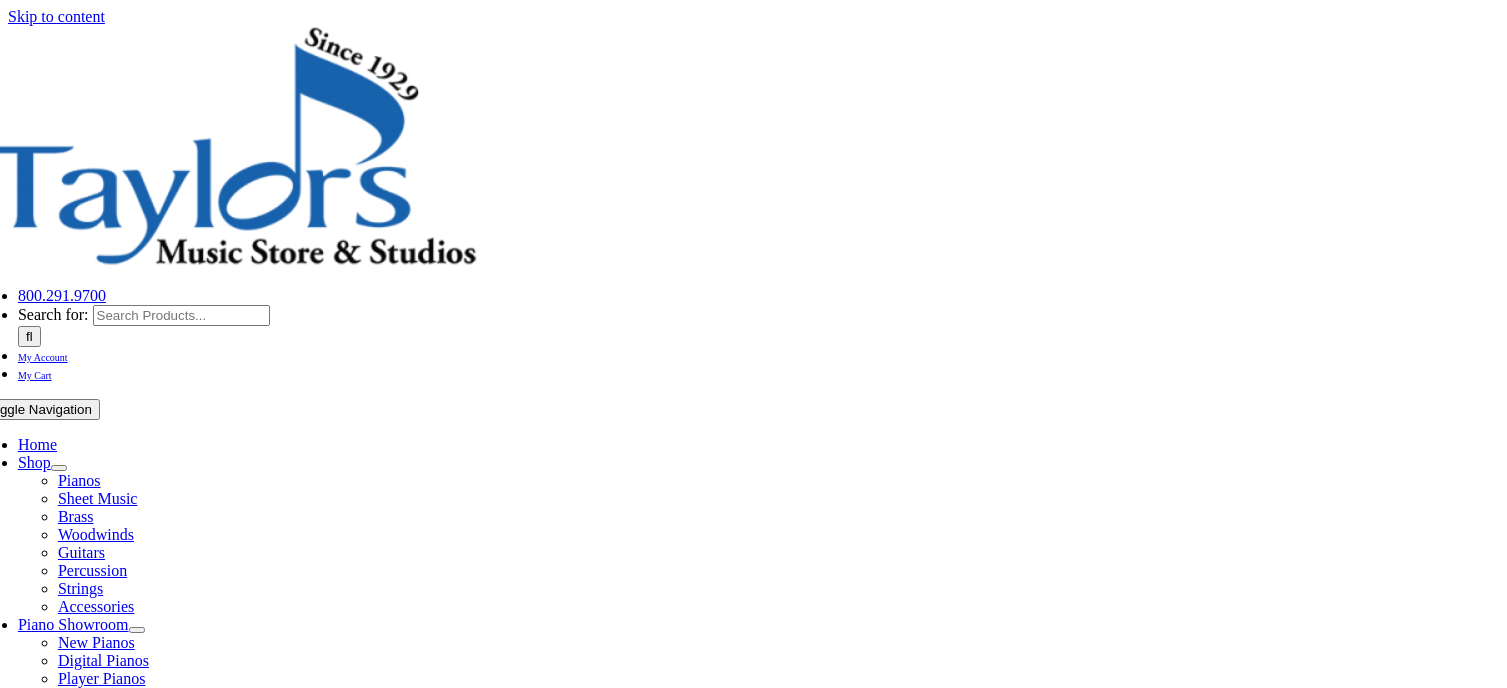 scroll, scrollTop: 0, scrollLeft: 0, axis: both 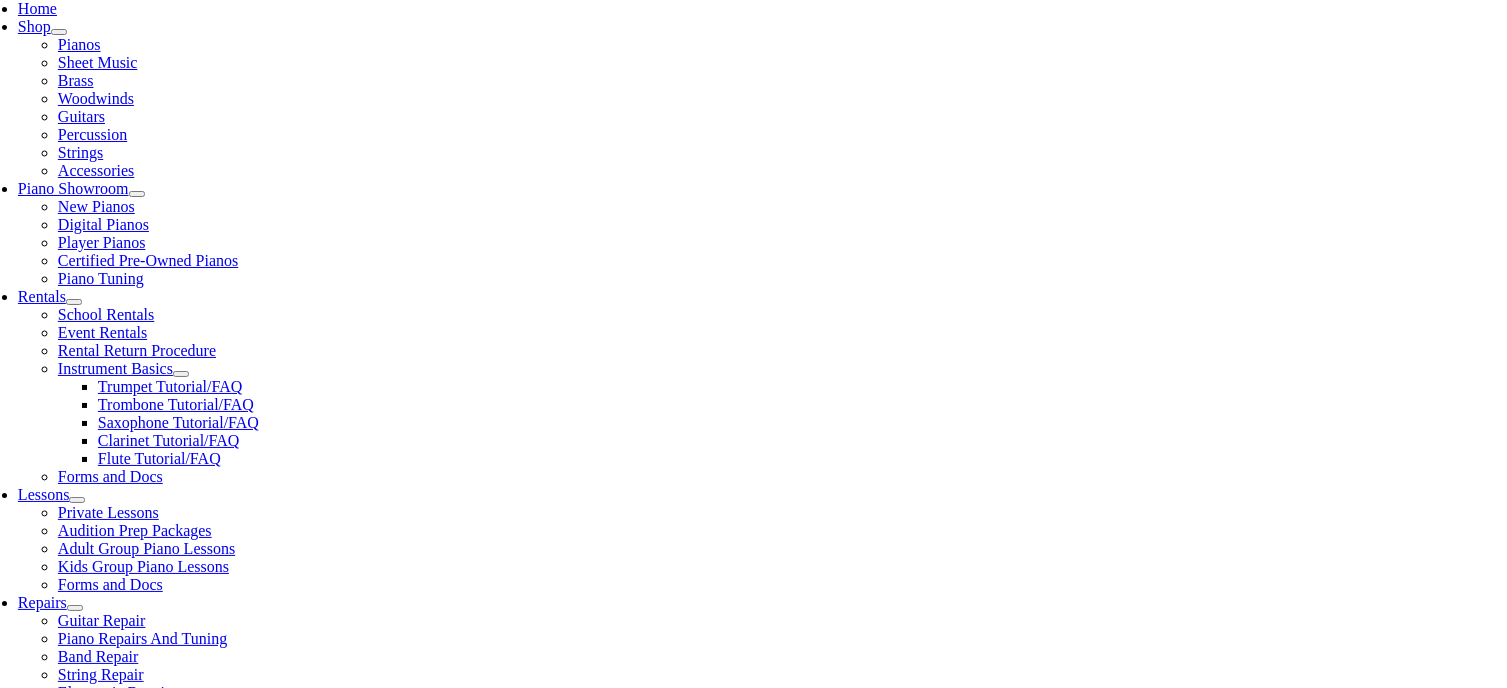click on "Register" at bounding box center (14, 1226) 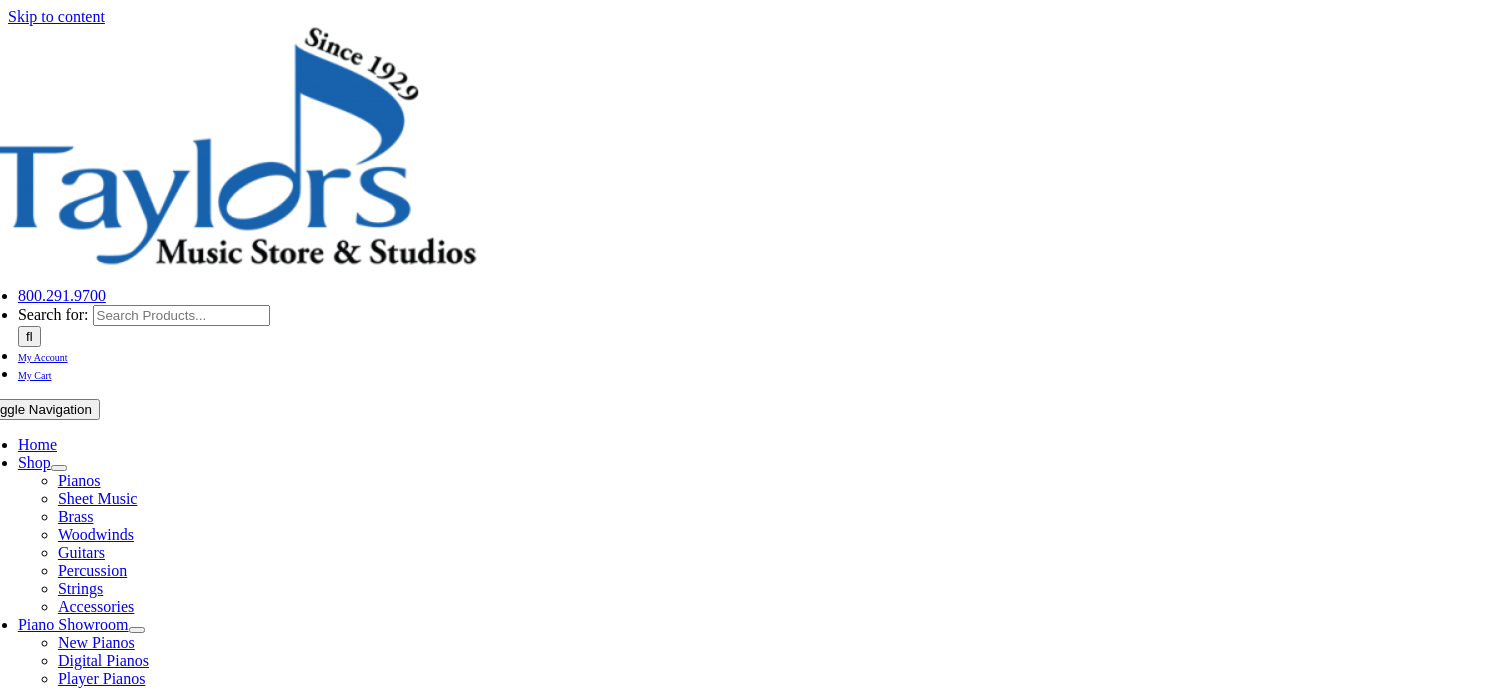 select on "PA" 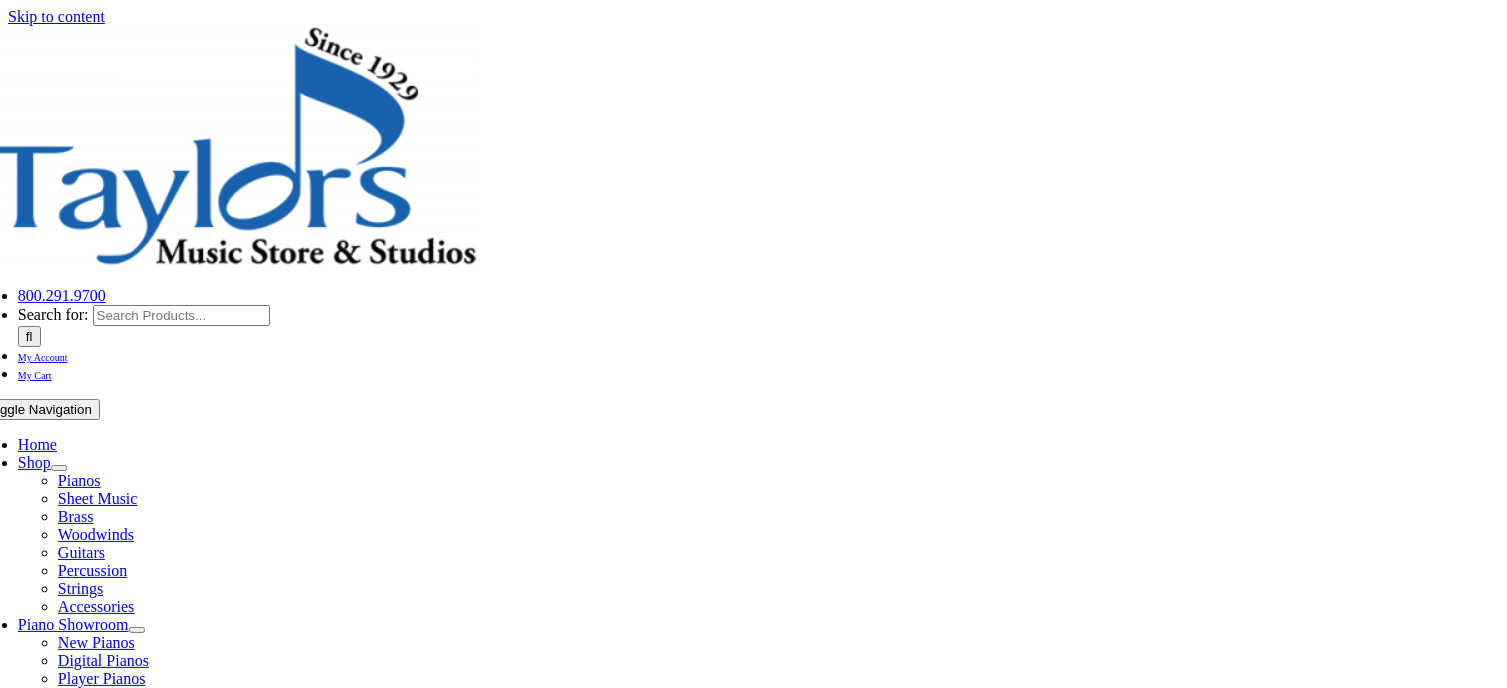 scroll, scrollTop: 0, scrollLeft: 0, axis: both 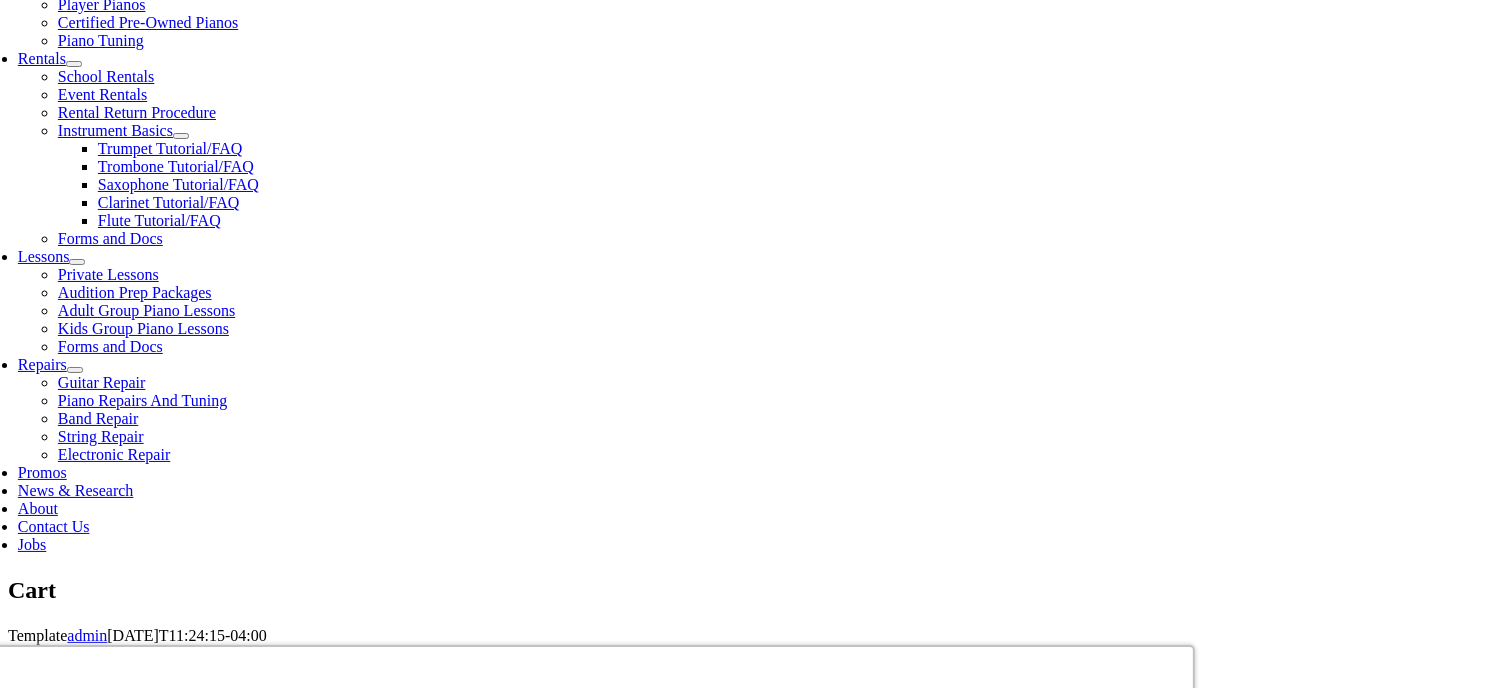 click on "I Agree, proceed to Checkout" at bounding box center [586, 1344] 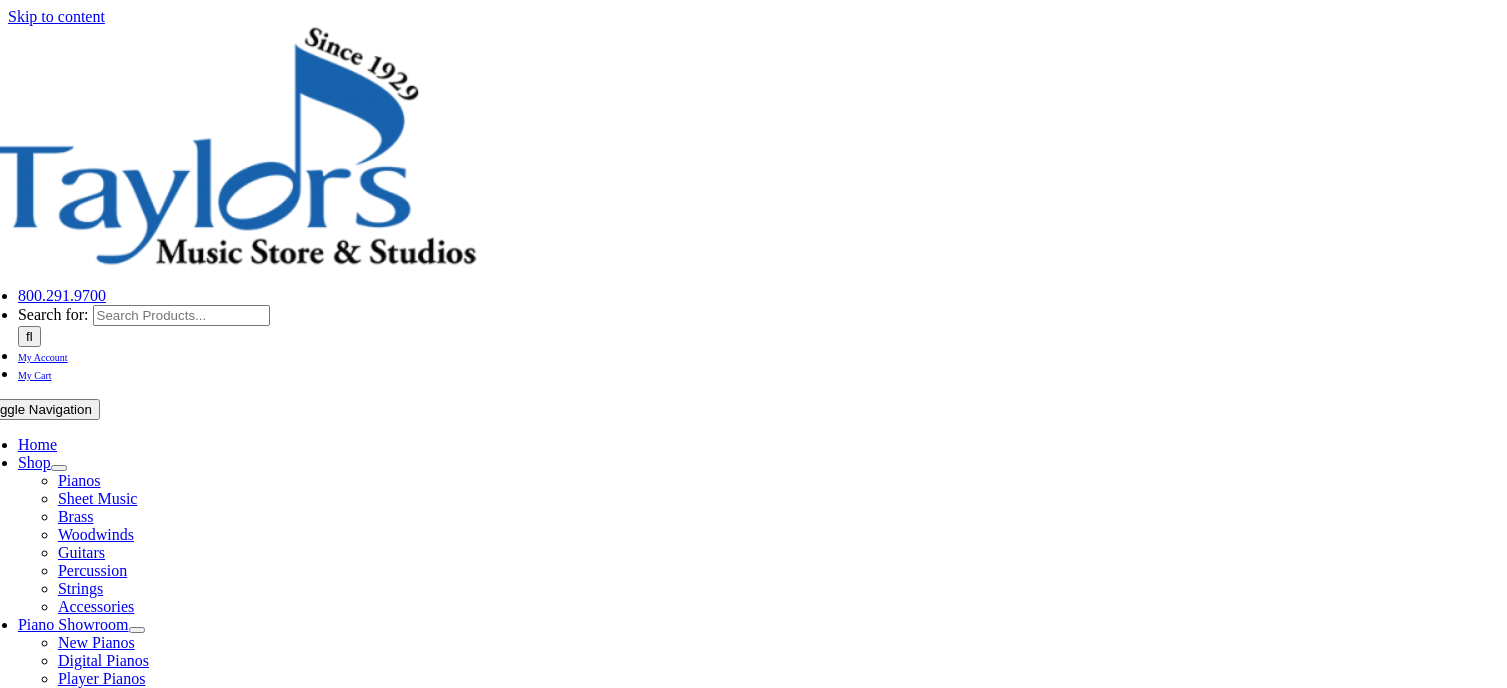 select 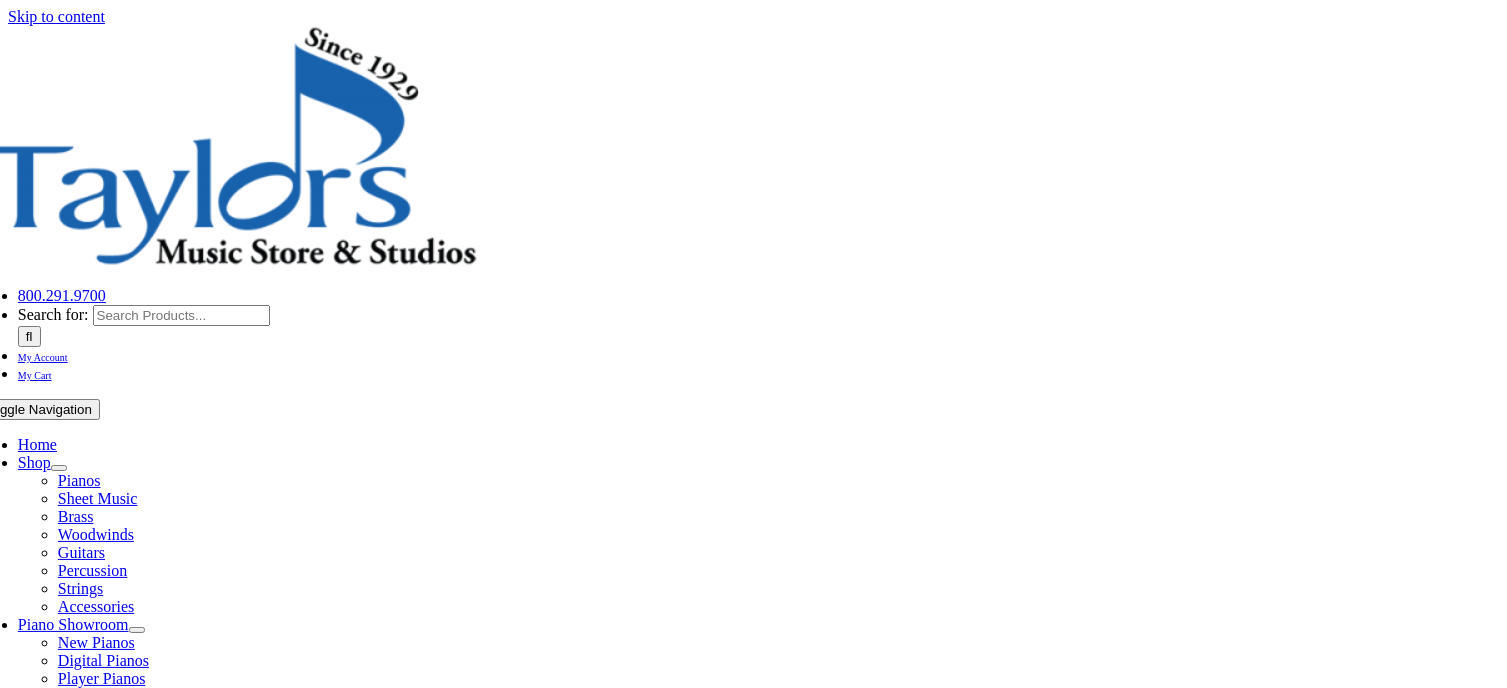 scroll, scrollTop: 0, scrollLeft: 0, axis: both 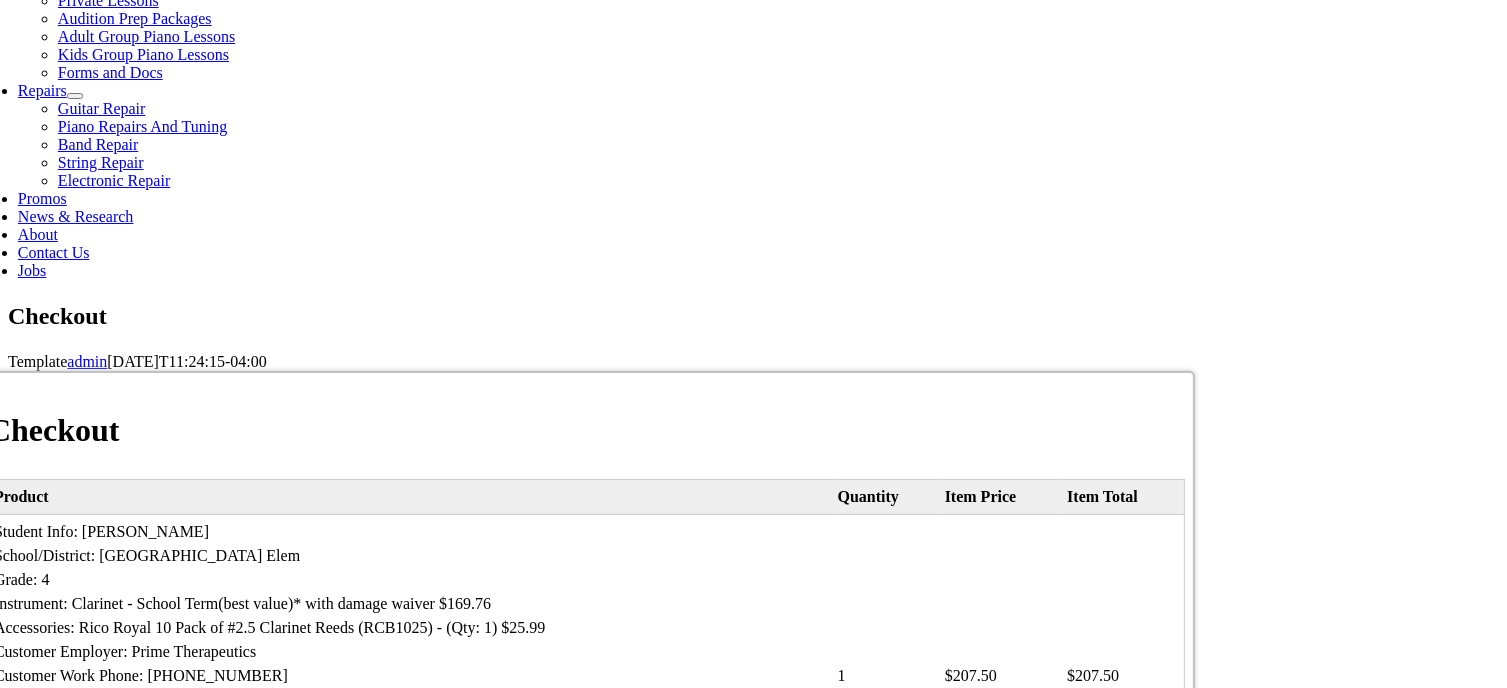 click on "First name:" at bounding box center (179, 1027) 